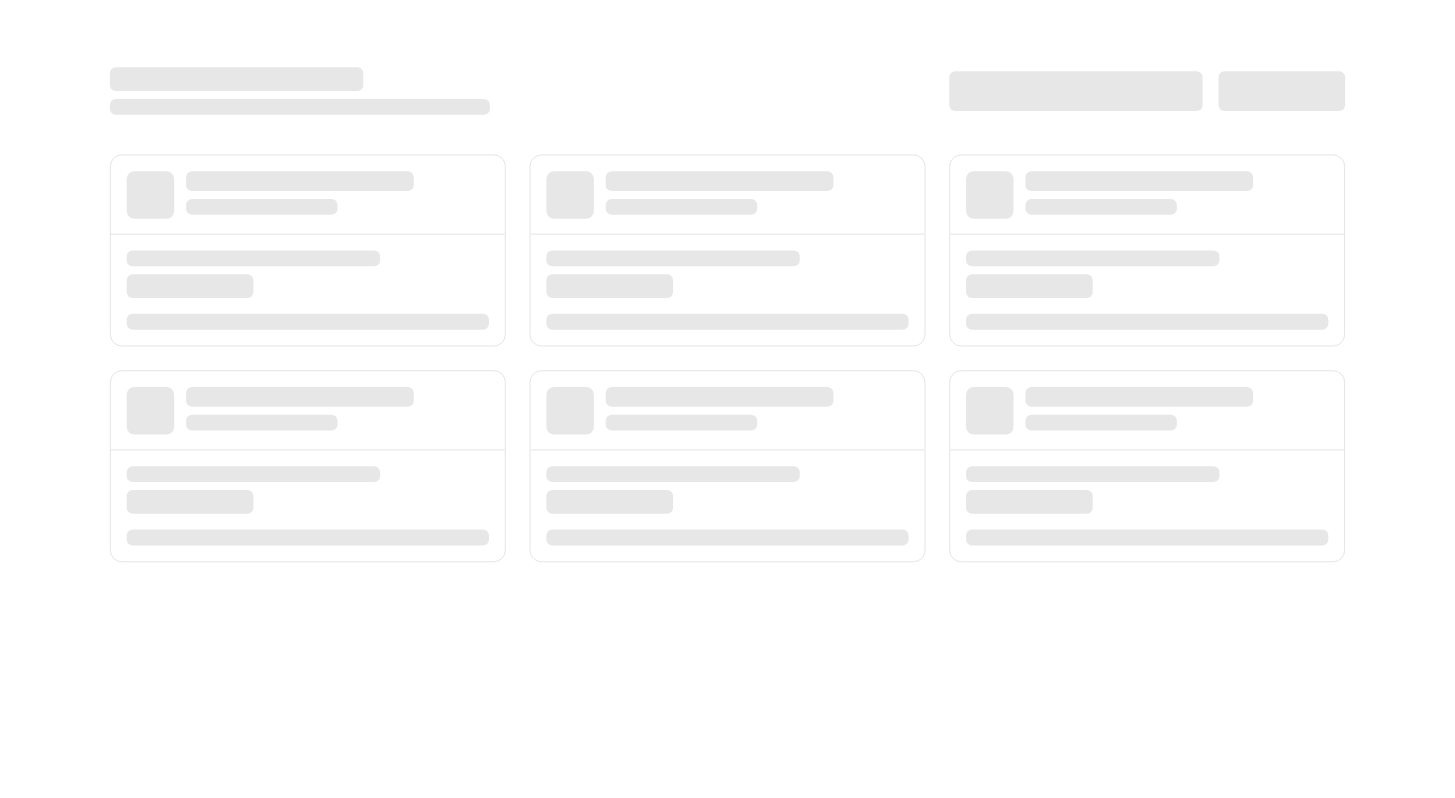 scroll, scrollTop: 0, scrollLeft: 0, axis: both 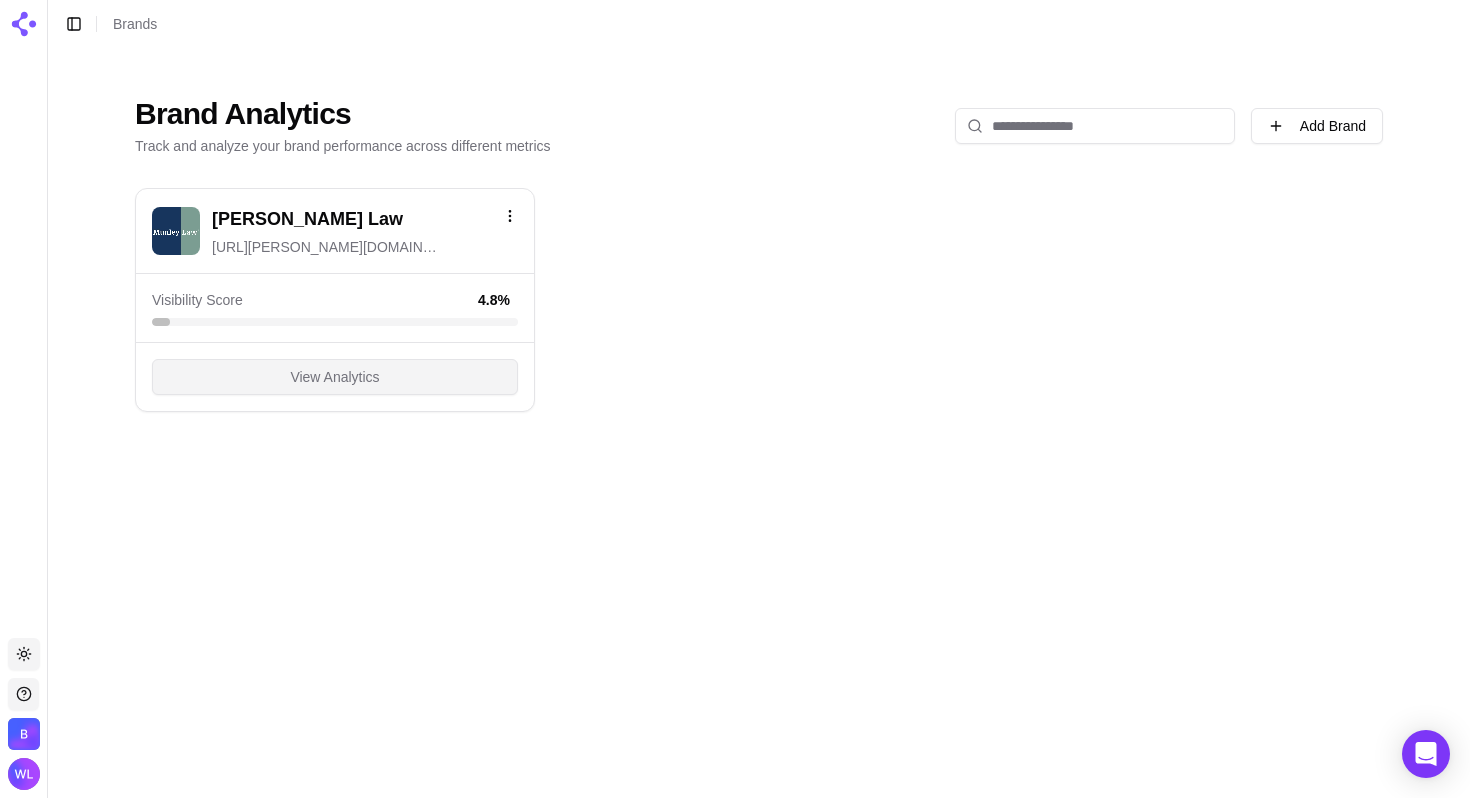 click on "View Analytics" at bounding box center [334, 377] 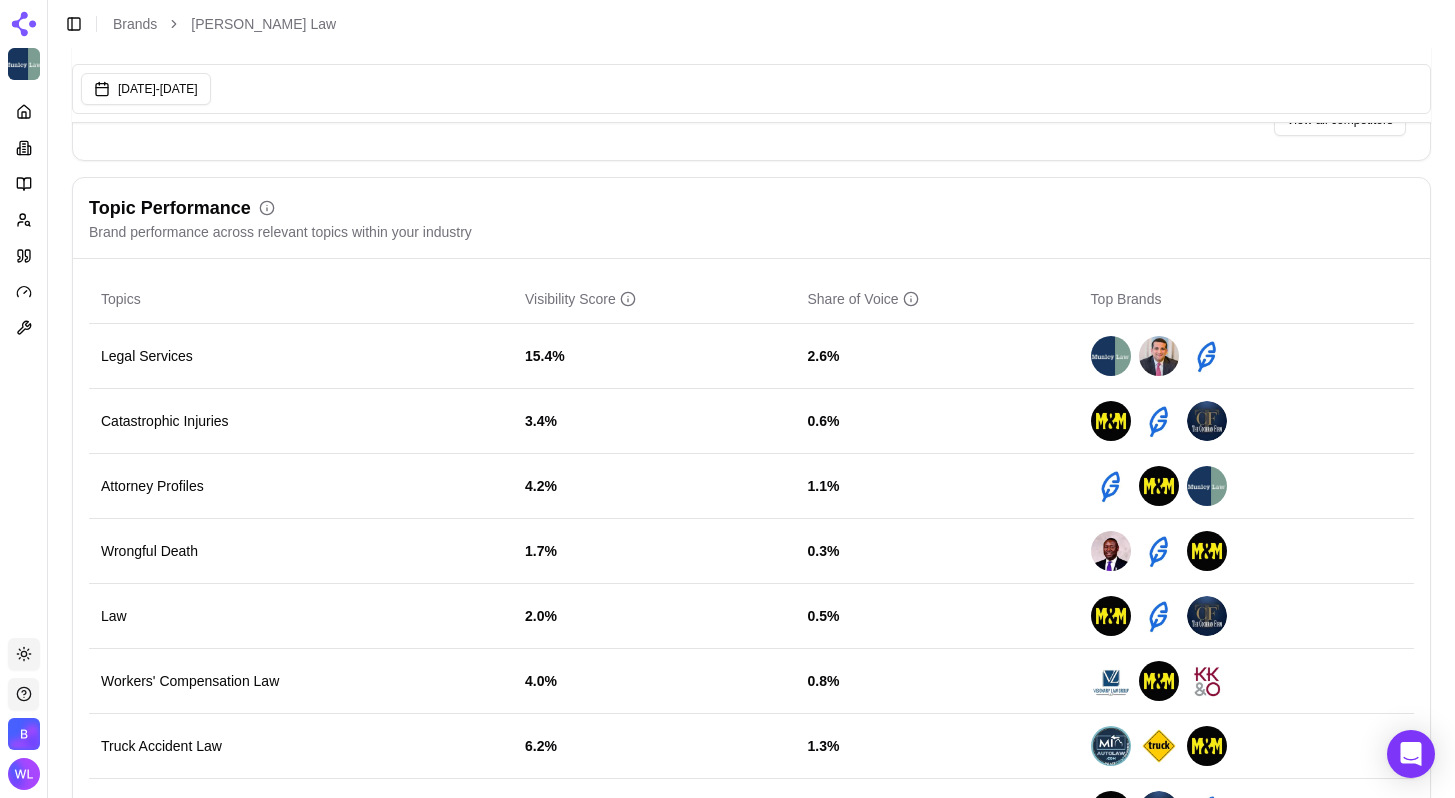 scroll, scrollTop: 696, scrollLeft: 0, axis: vertical 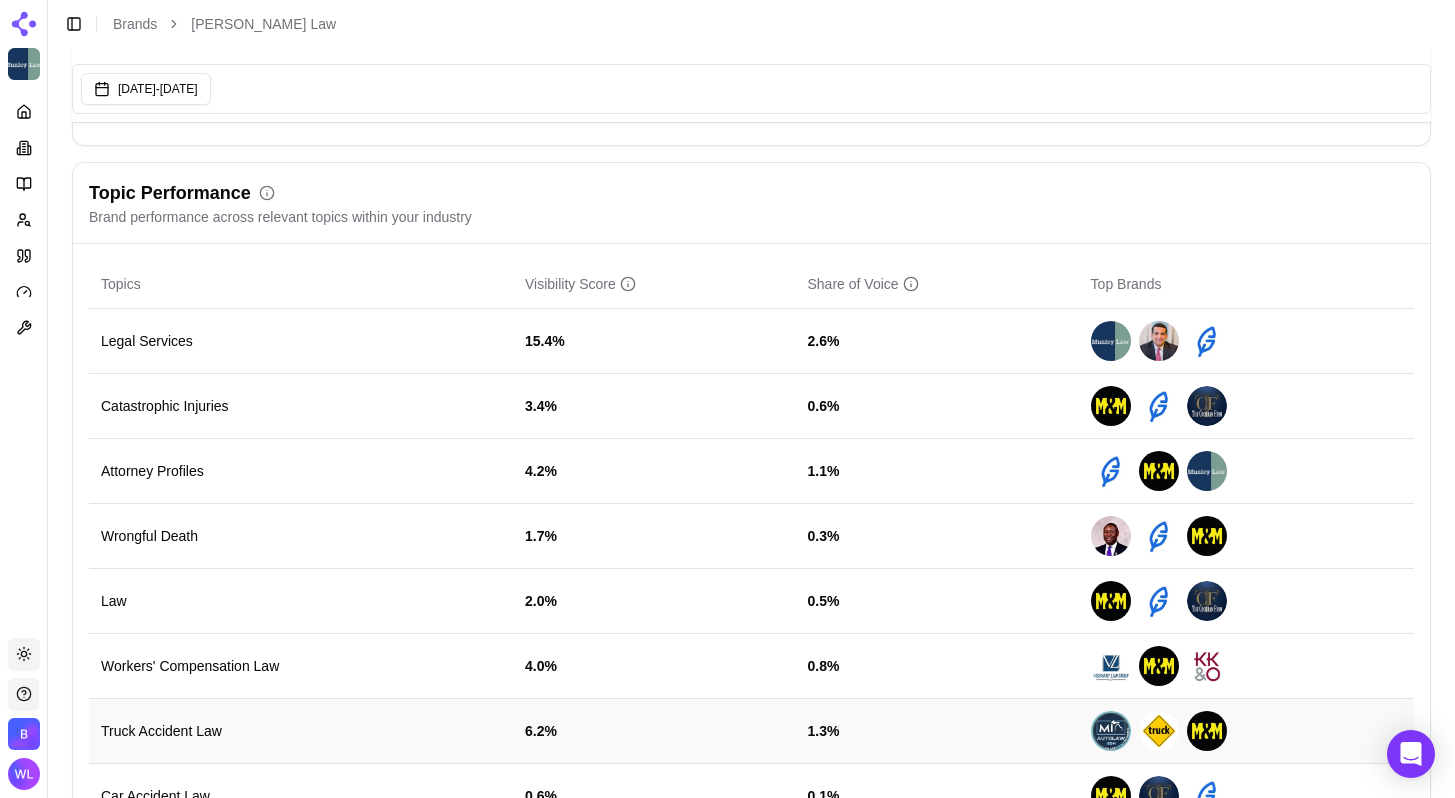 click at bounding box center [1111, 731] 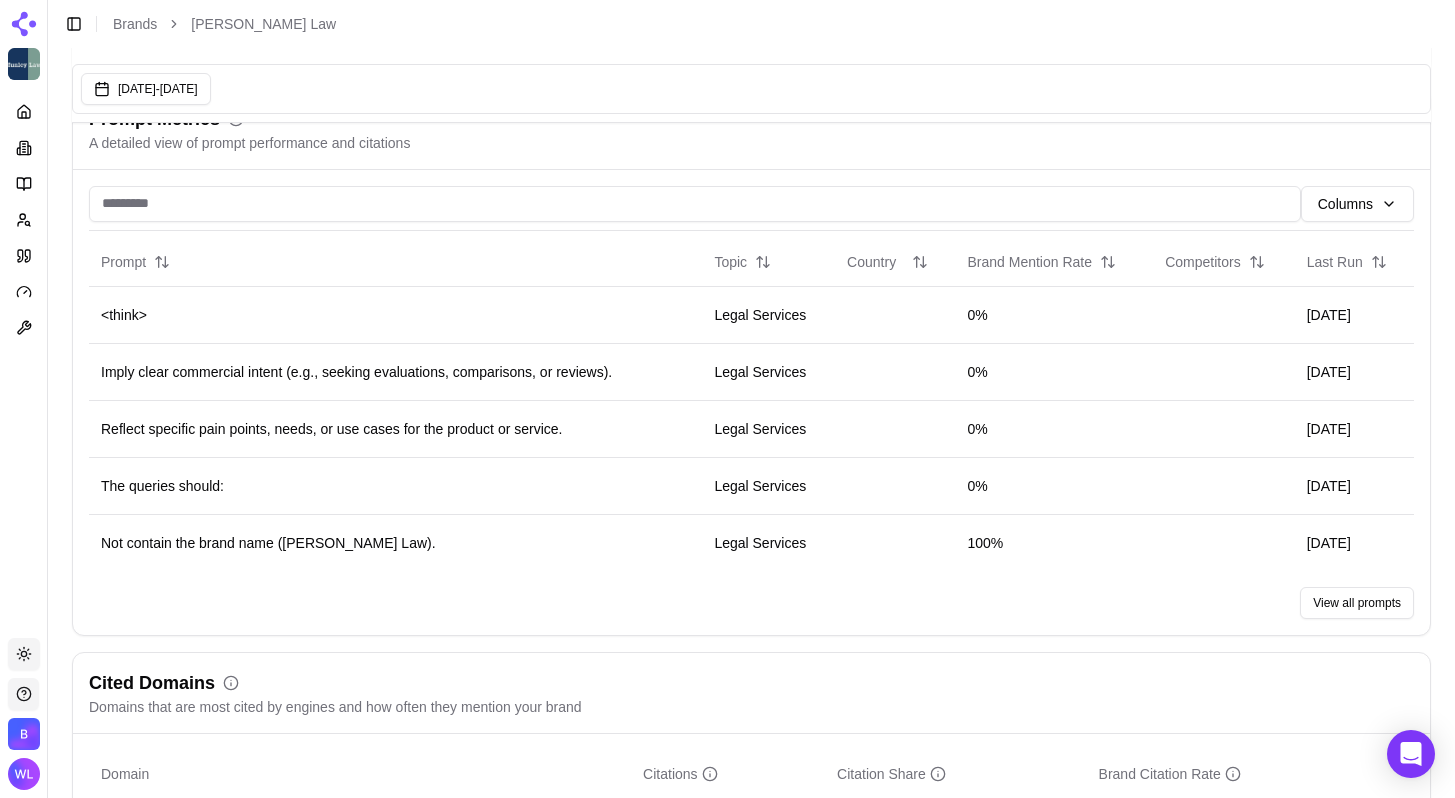 scroll, scrollTop: 1621, scrollLeft: 0, axis: vertical 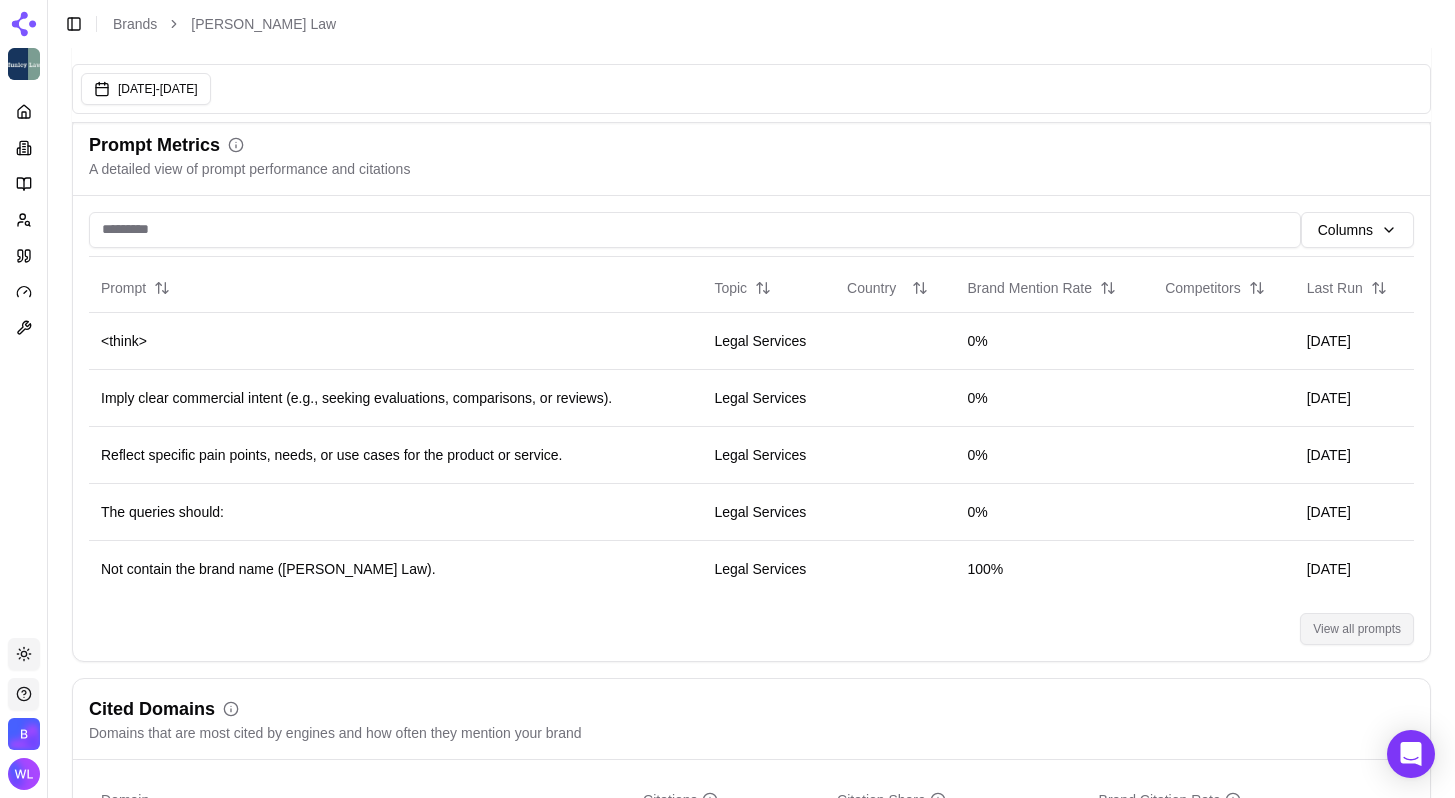 click on "View all prompts" at bounding box center (1357, 629) 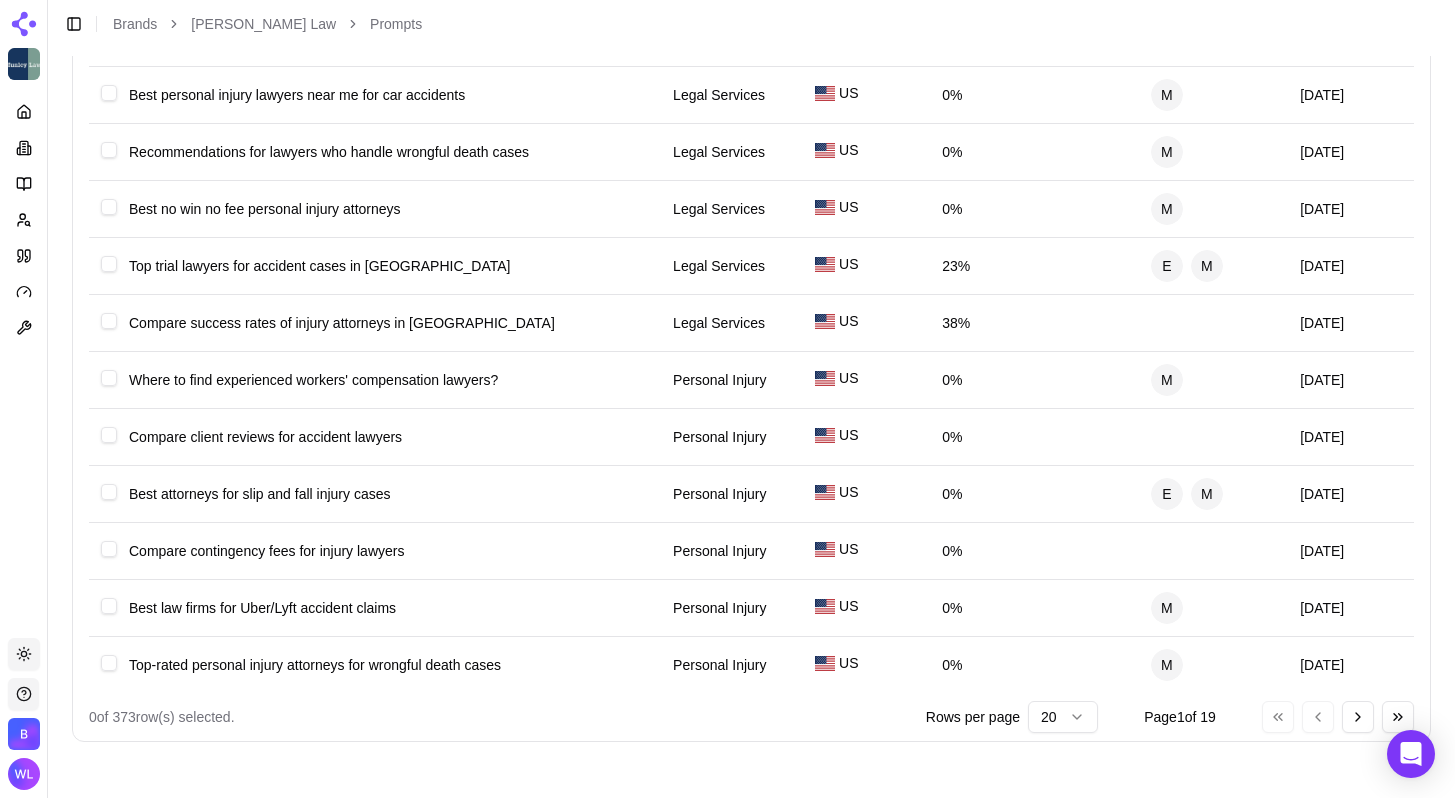 scroll, scrollTop: 0, scrollLeft: 0, axis: both 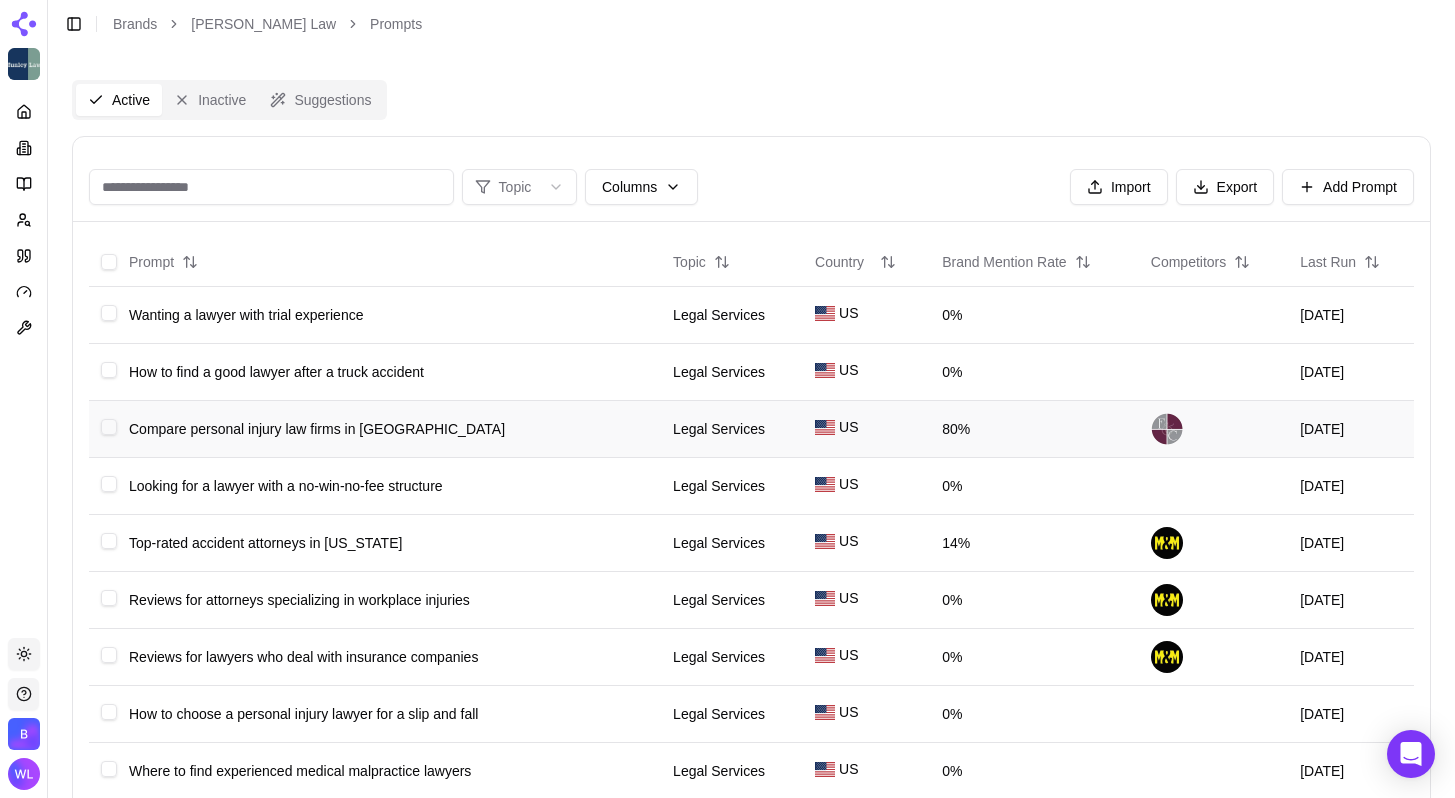 click on "Compare personal injury law firms in [GEOGRAPHIC_DATA]" at bounding box center (389, 429) 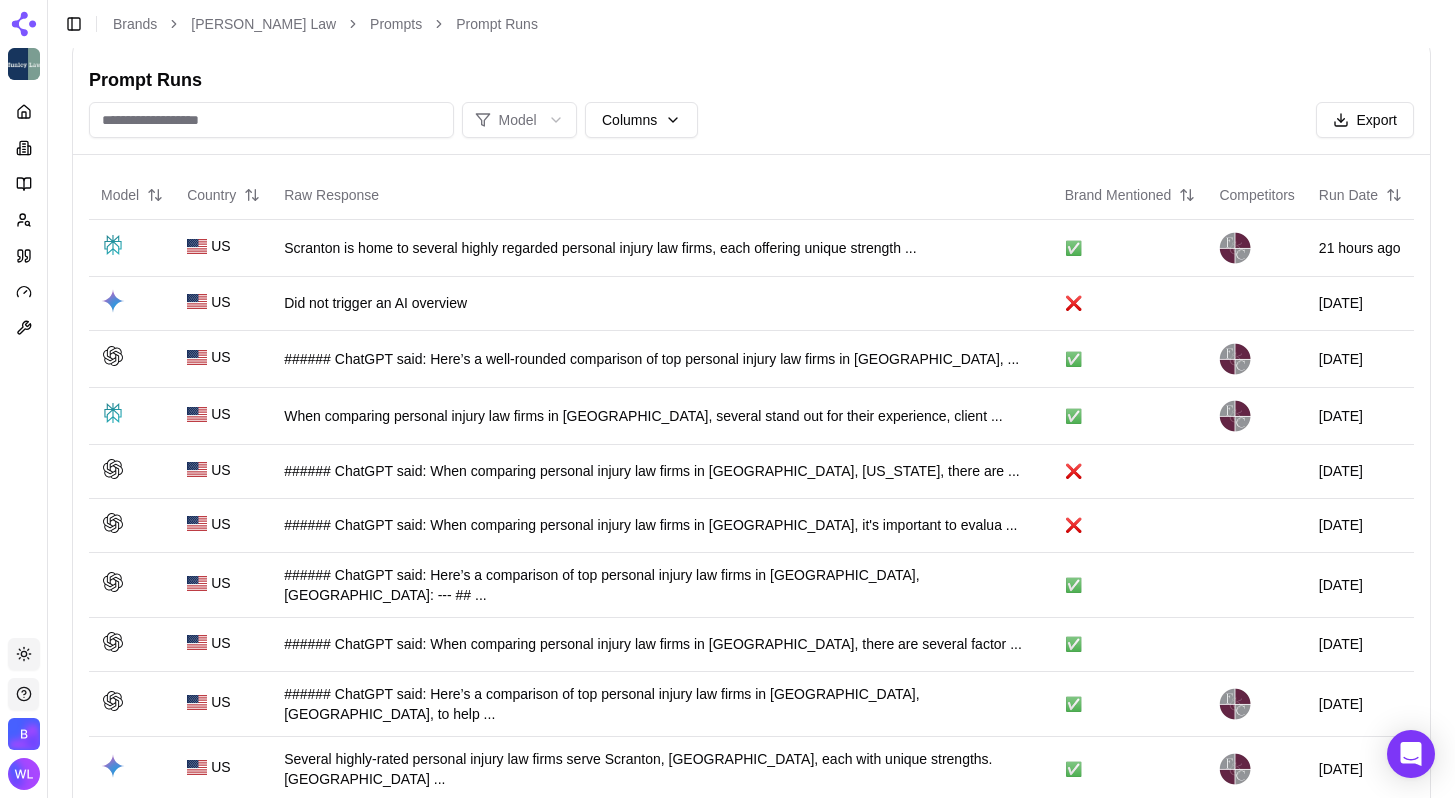 scroll, scrollTop: 0, scrollLeft: 0, axis: both 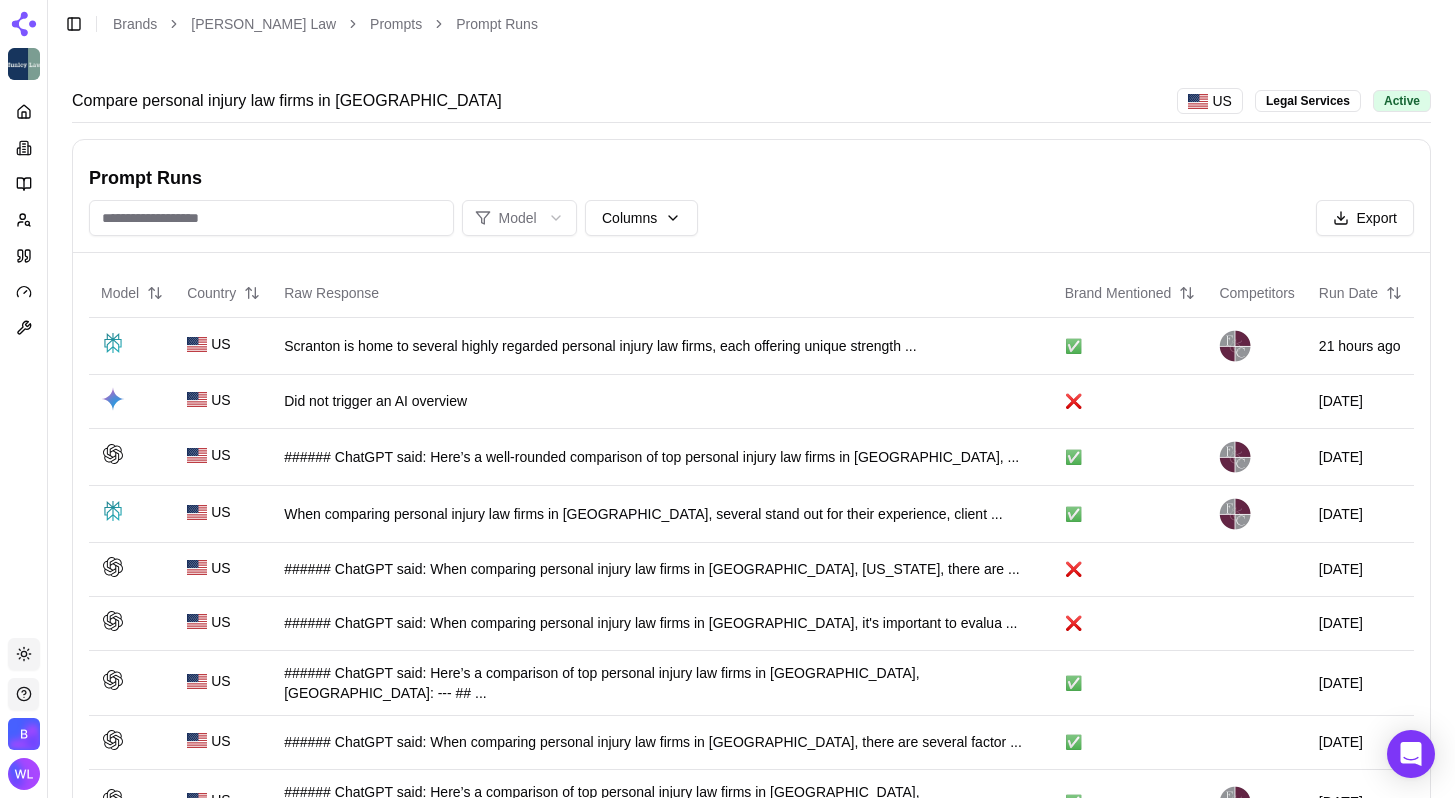 click 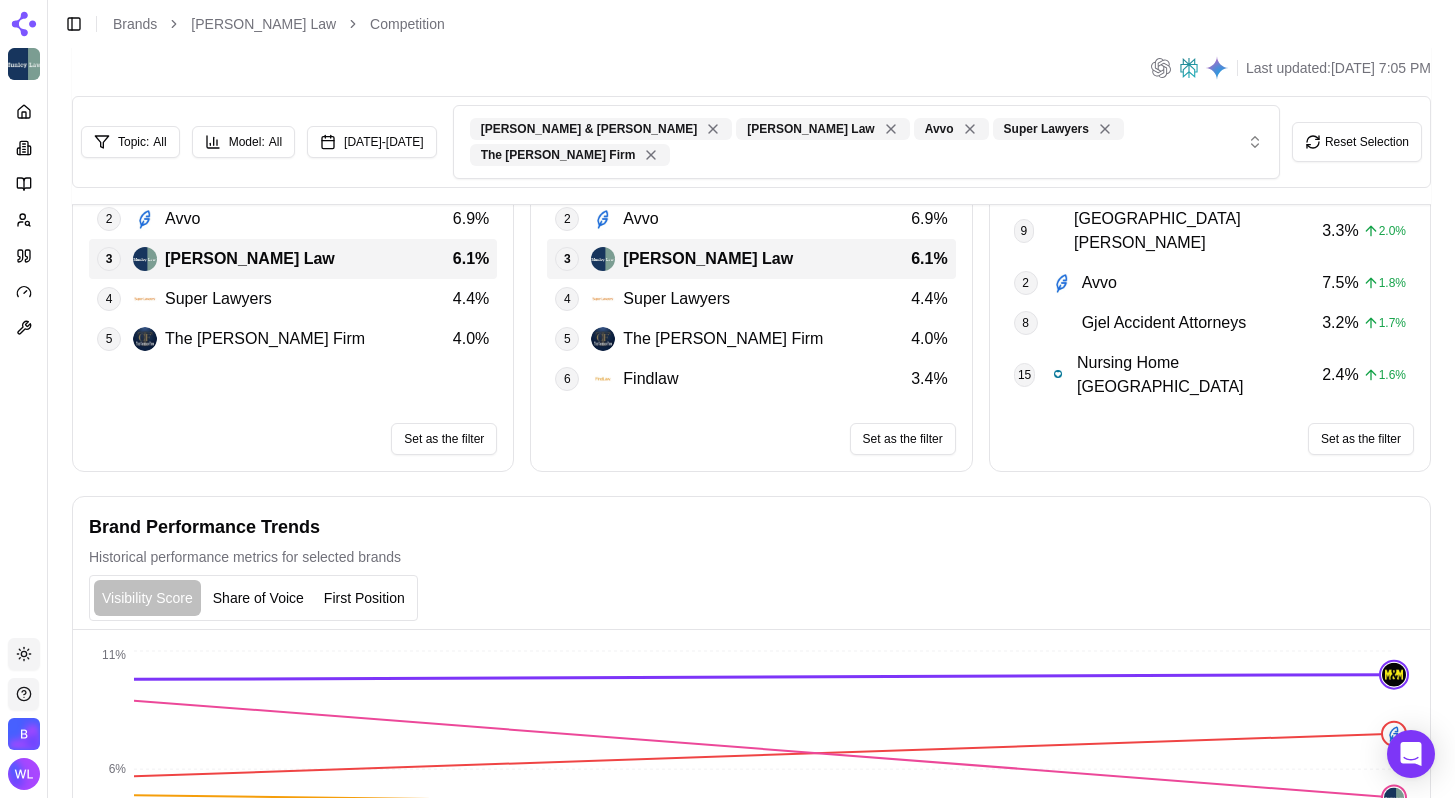 scroll, scrollTop: 0, scrollLeft: 0, axis: both 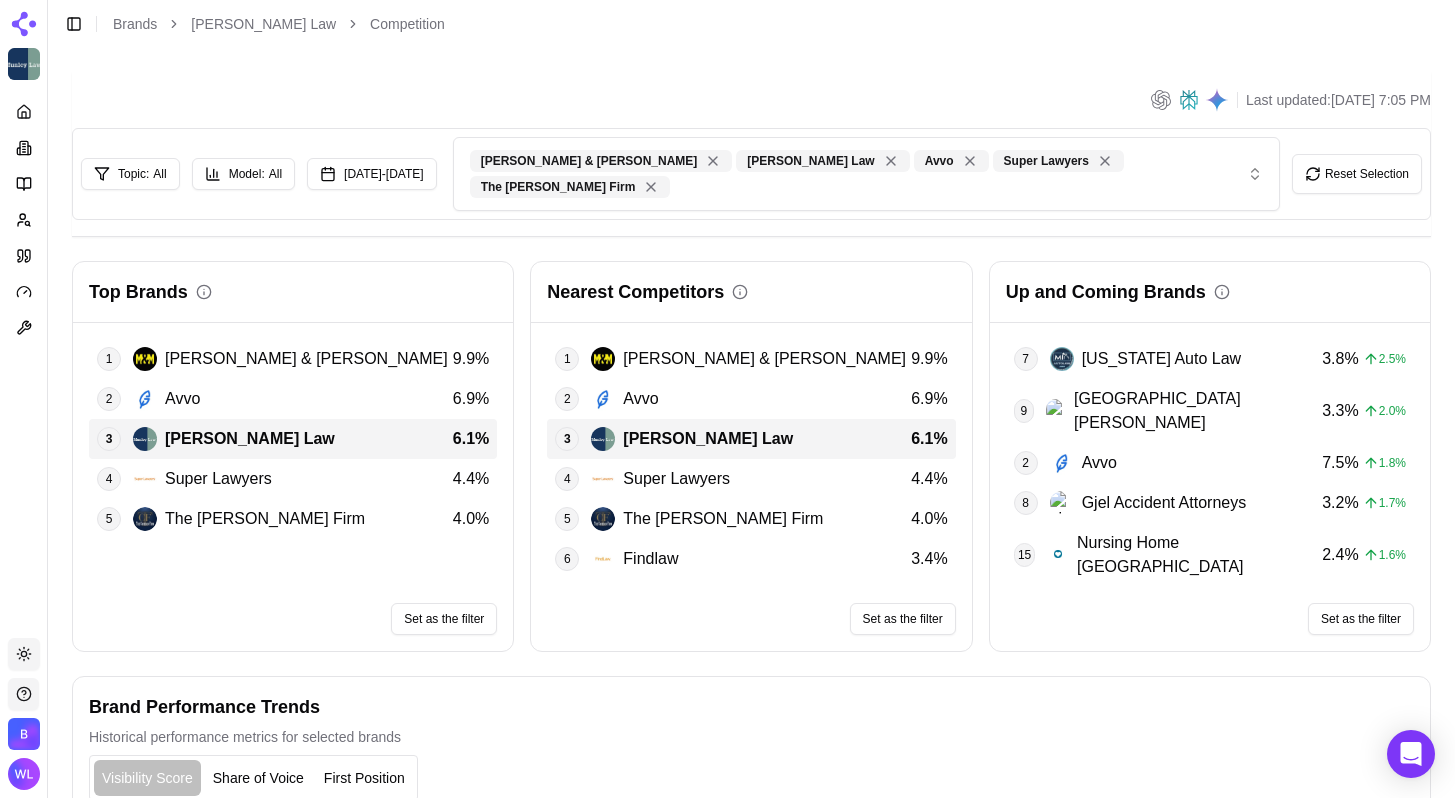 click 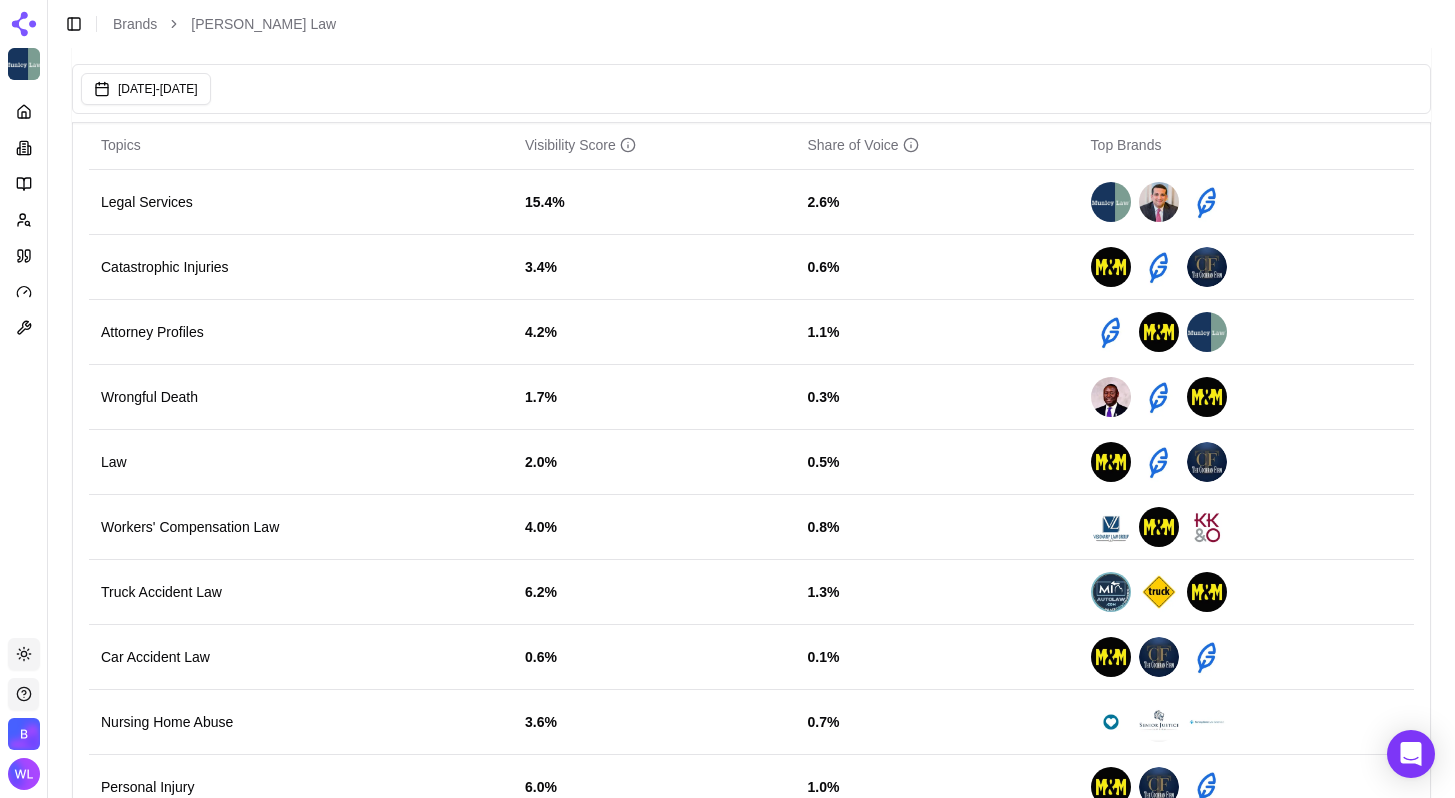 scroll, scrollTop: 880, scrollLeft: 0, axis: vertical 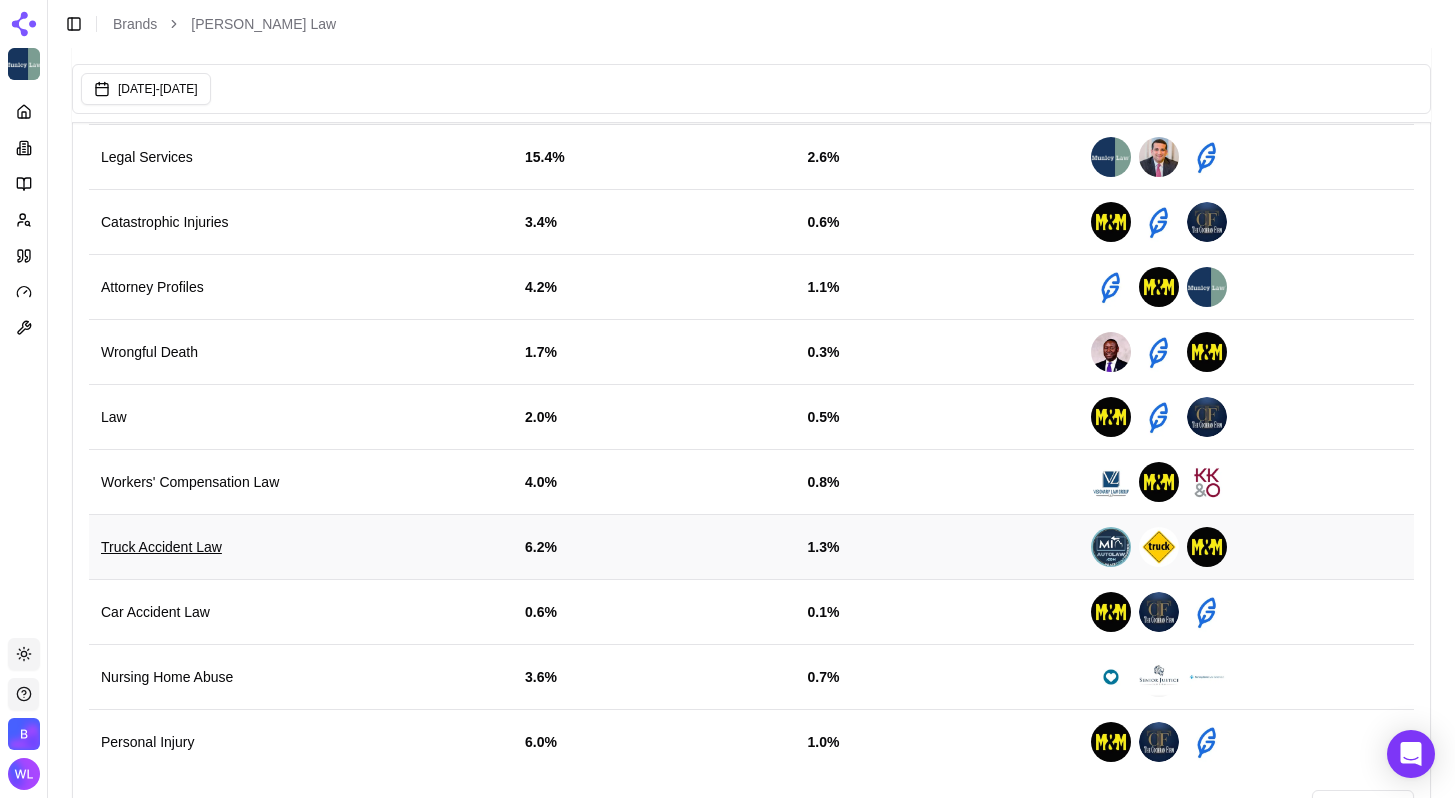 click on "Truck Accident Law" at bounding box center (301, 547) 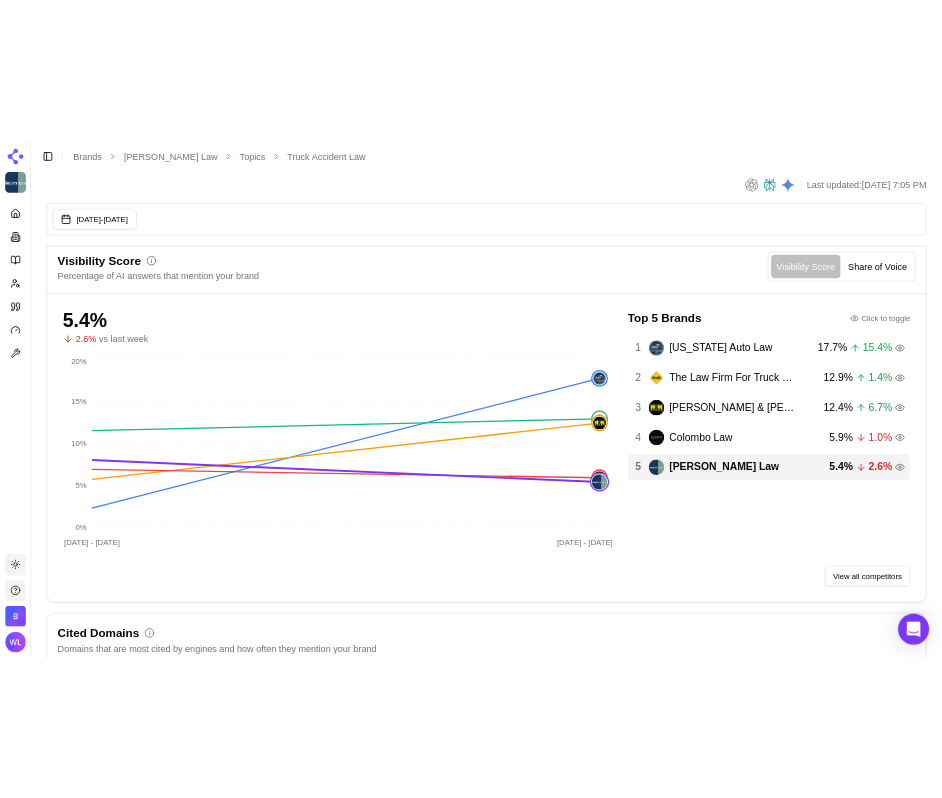 scroll, scrollTop: 0, scrollLeft: 0, axis: both 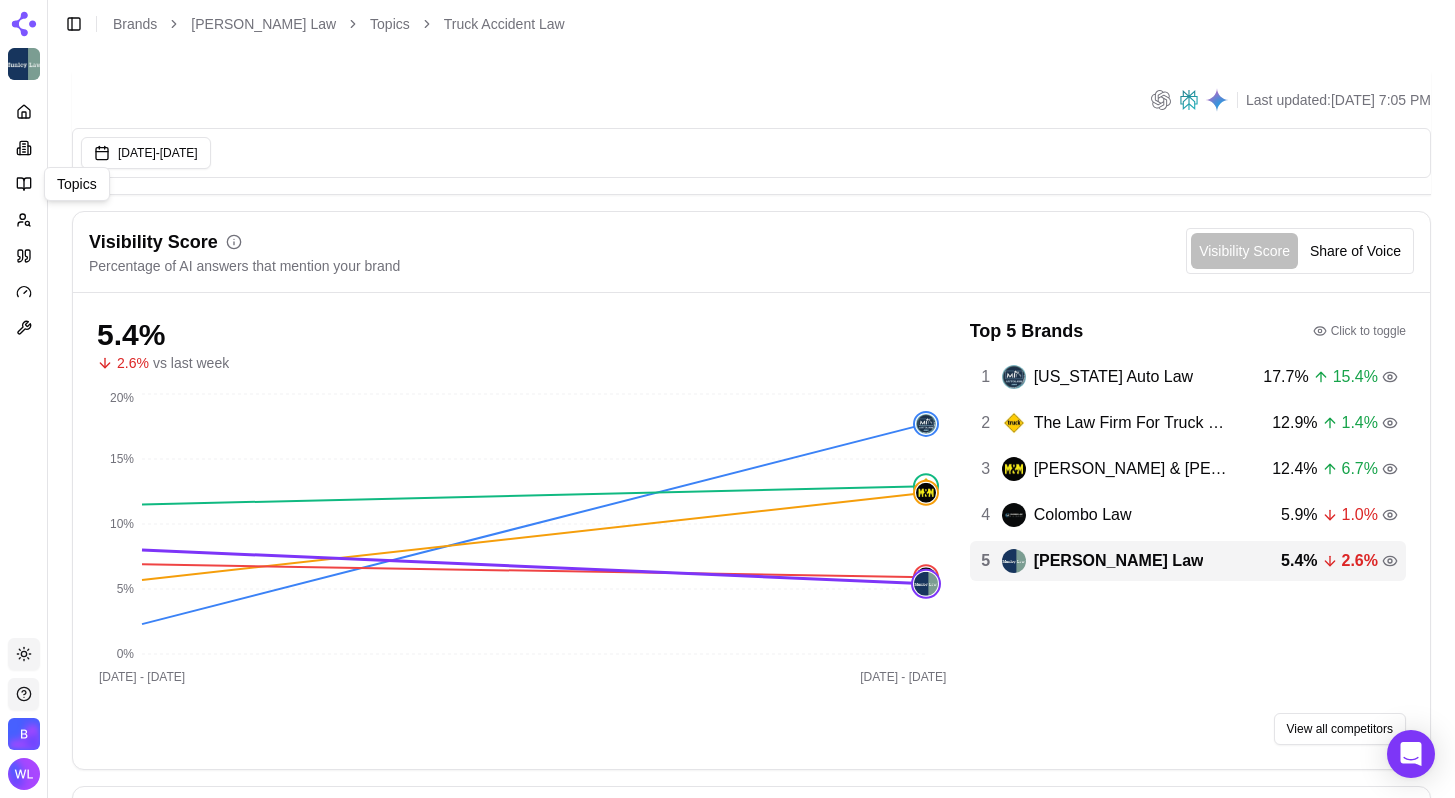 click on "Platform Topics Topics Toggle theme Bob Agency   Toggle Sidebar Brands Munley Law Topics Truck Accident Law Last updated:  Jul 1, 2025, 7:05 PM Jun 02, 2025  -  Jul 02, 2025 Visibility Score Percentage of AI answers that mention your brand Visibility Score Share of Voice 5.4 % 2.6 % vs last week   23 Jun - 29 Jun 30 Jun - 06 Jul 0% 5% 10% 15% 20% Top 5 Brands Click to toggle 1 Michigan Auto Law 17.7 % 15.4 % 2 The Law Firm For Truck Safety 12.9 % 1.4 % 3 Morgan & Morgan 12.4 % 6.7 % 4 Colombo Law 5.9 % 1.0 % 5 Munley Law 5.4 % 2.6 % View all competitors Cited Domains Domains that are most cited by engines and how often they mention your brand Domain Citations Citation Share Brand Citation Rate michiganautolaw.com Visit  michiganautolaw.com 42 3.4% 0.0% truckaccidents.com Visit  truckaccidents.com 29 2.4% 3.4% johnfoy.com Visit  johnfoy.com 27 2.2% 0.0% forthepeople.com Visit  forthepeople.com 22 1.8% 4.5% finchmccranie.com Visit  finchmccranie.com 21 1.7% 0.0% View all cited domains Prompt Metrics" at bounding box center [727, 1095] 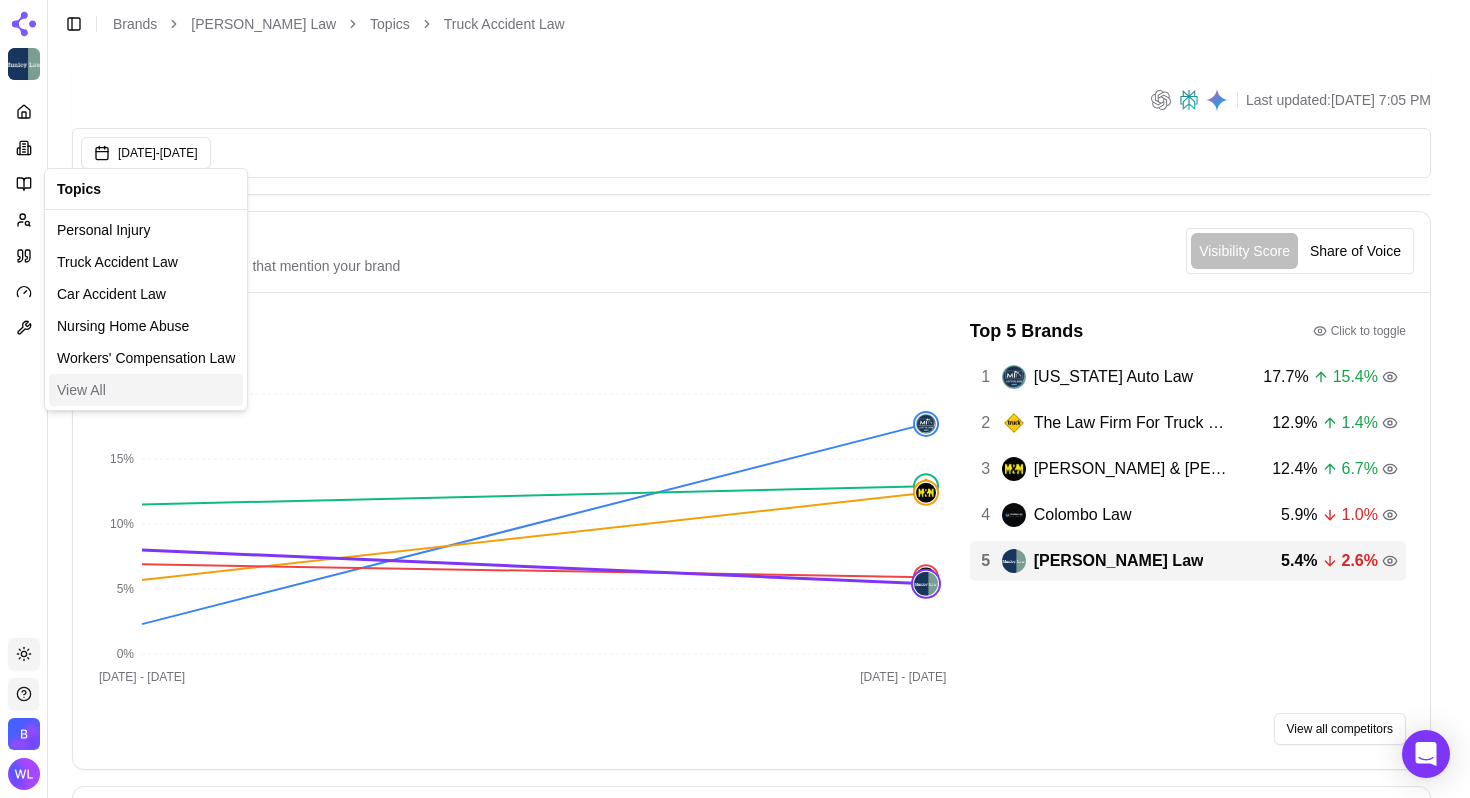 click on "View All" at bounding box center (146, 390) 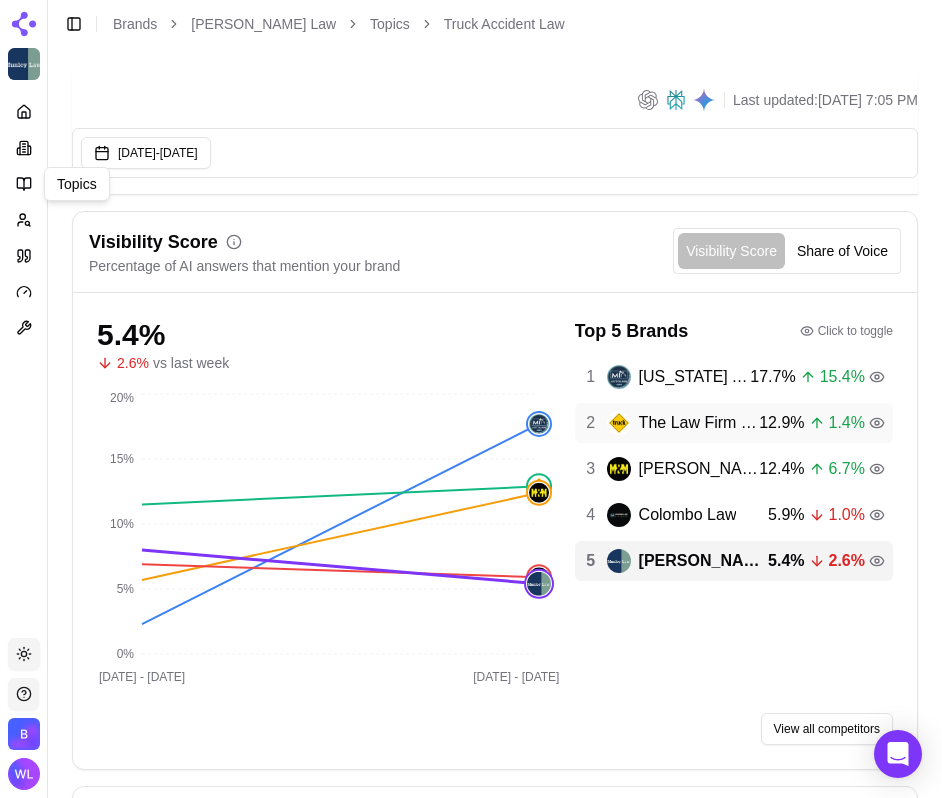 click on "The Law Firm For Truck Safety" at bounding box center [699, 423] 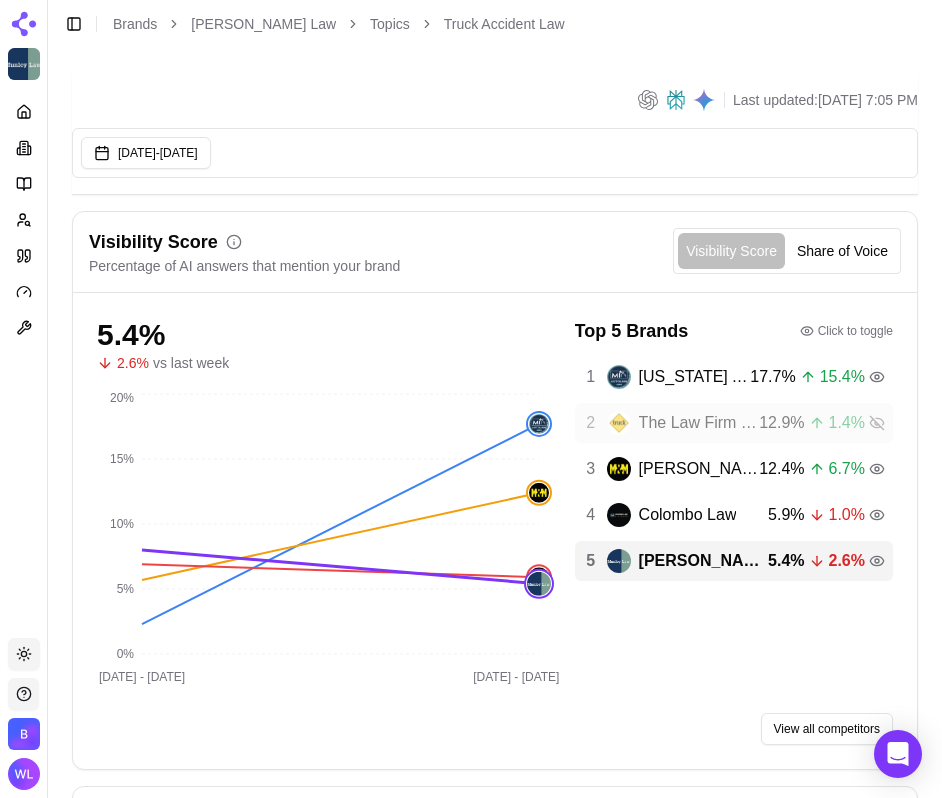click on "The Law Firm For Truck Safety" at bounding box center (699, 423) 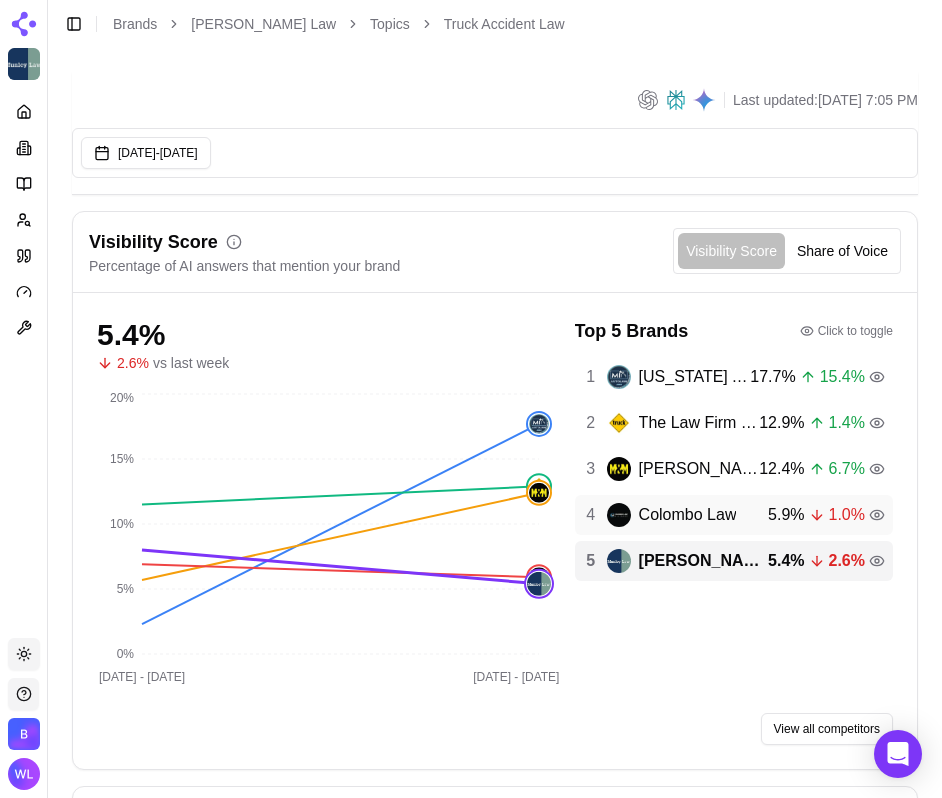 click on "Colombo Law" at bounding box center [688, 515] 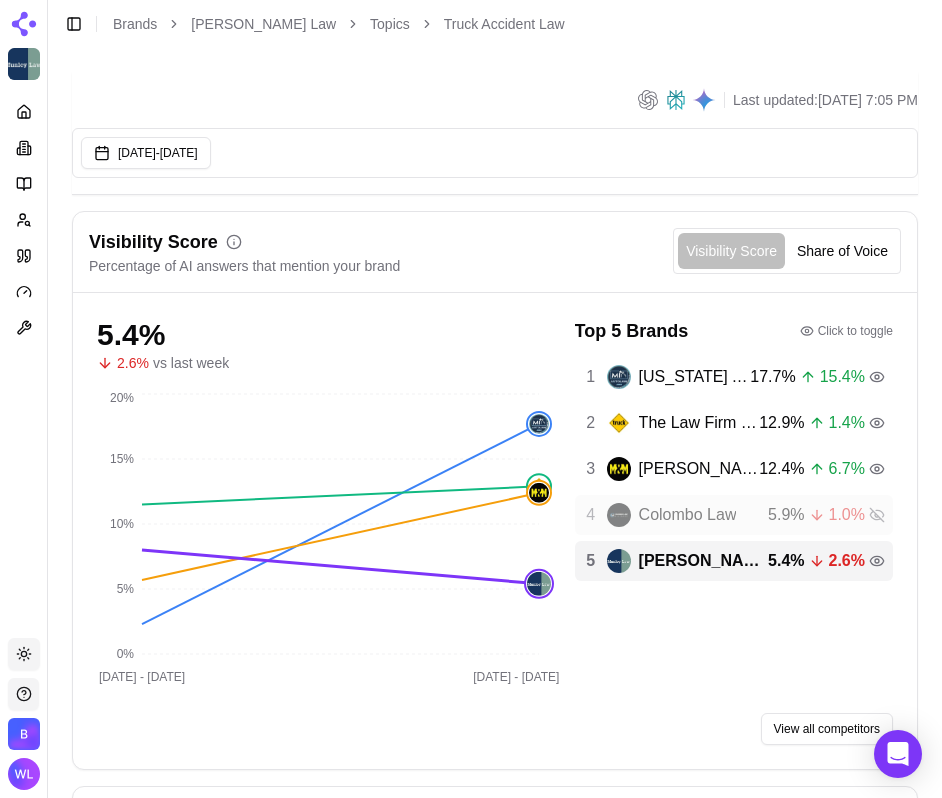 click on "Colombo Law" at bounding box center (688, 515) 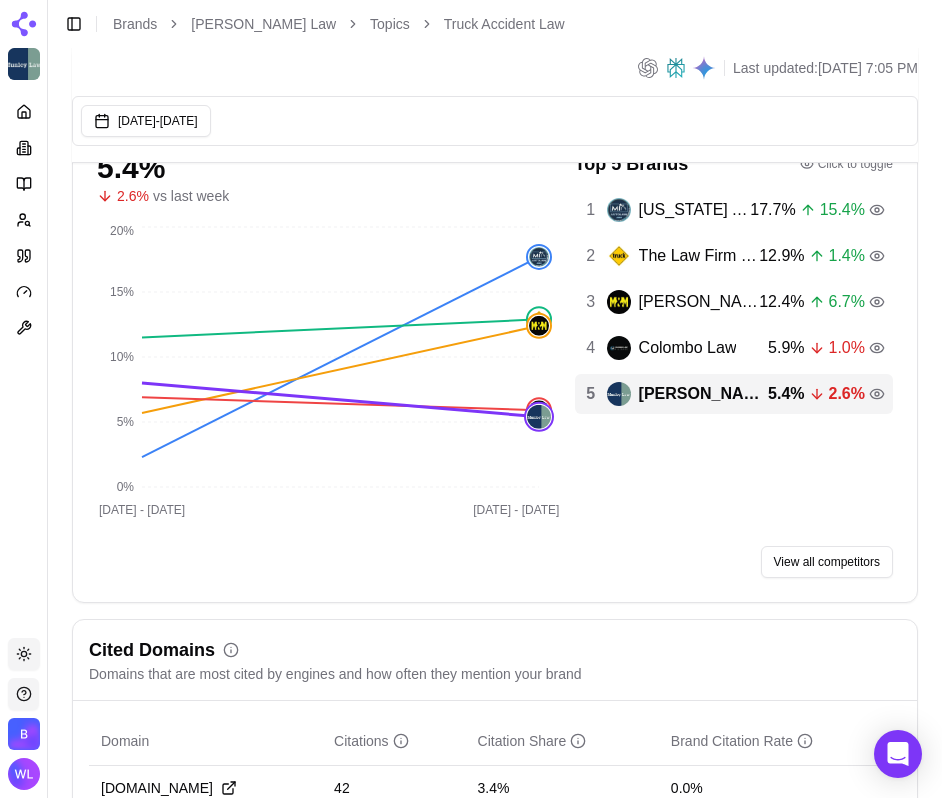 scroll, scrollTop: 0, scrollLeft: 0, axis: both 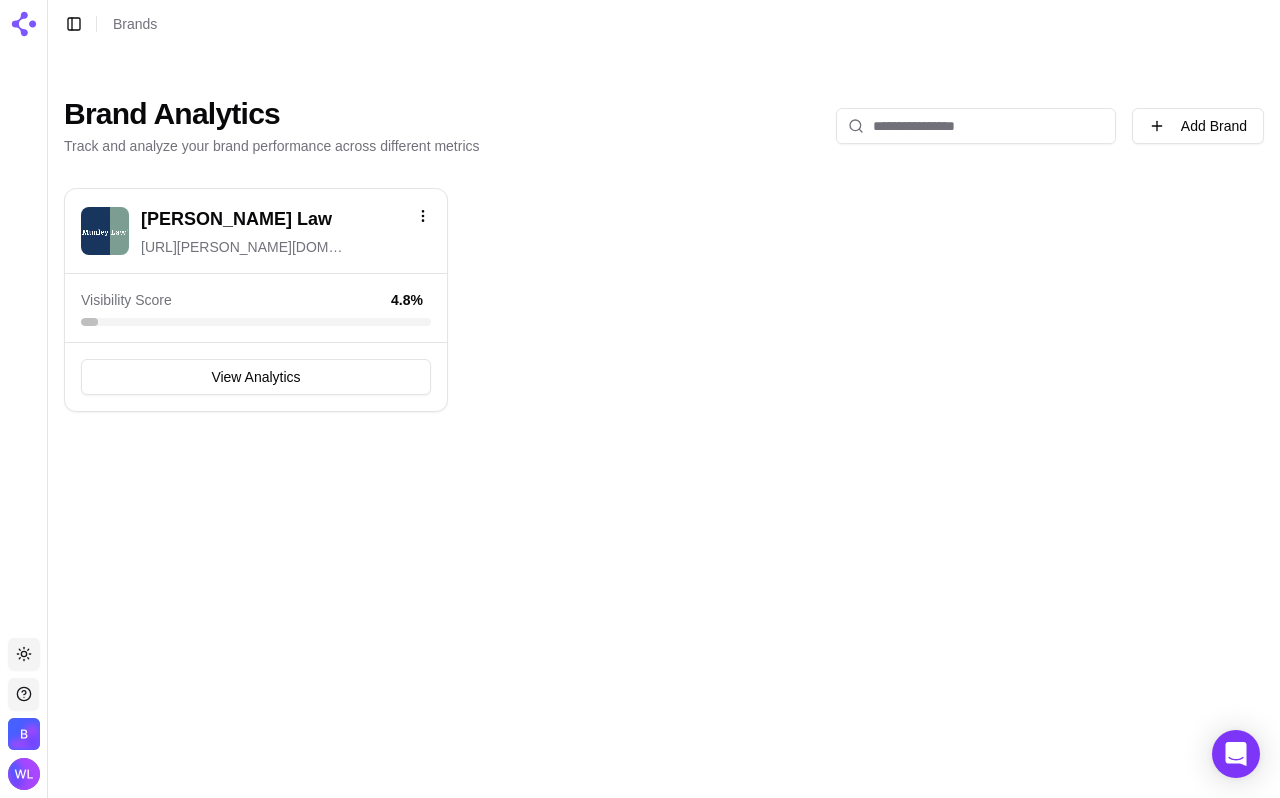 click on "[PERSON_NAME] Law" at bounding box center (236, 219) 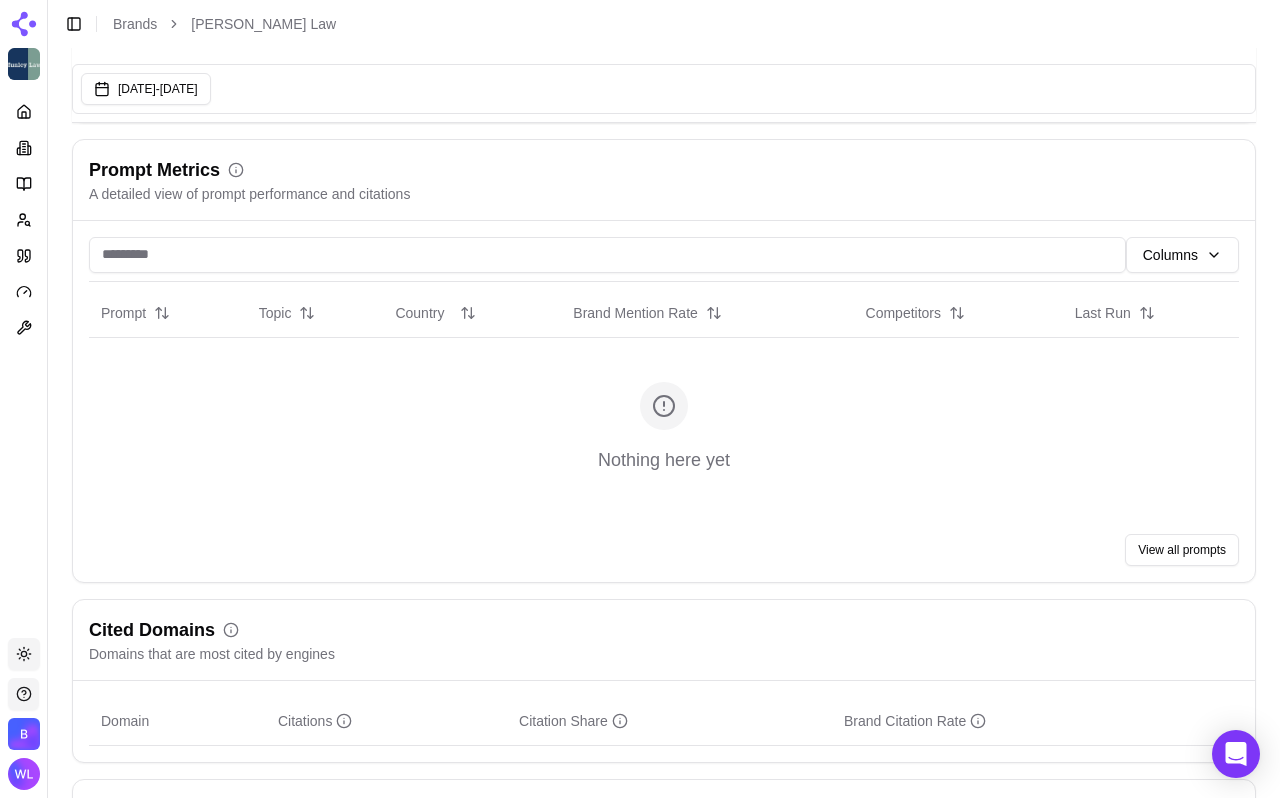 scroll, scrollTop: 949, scrollLeft: 0, axis: vertical 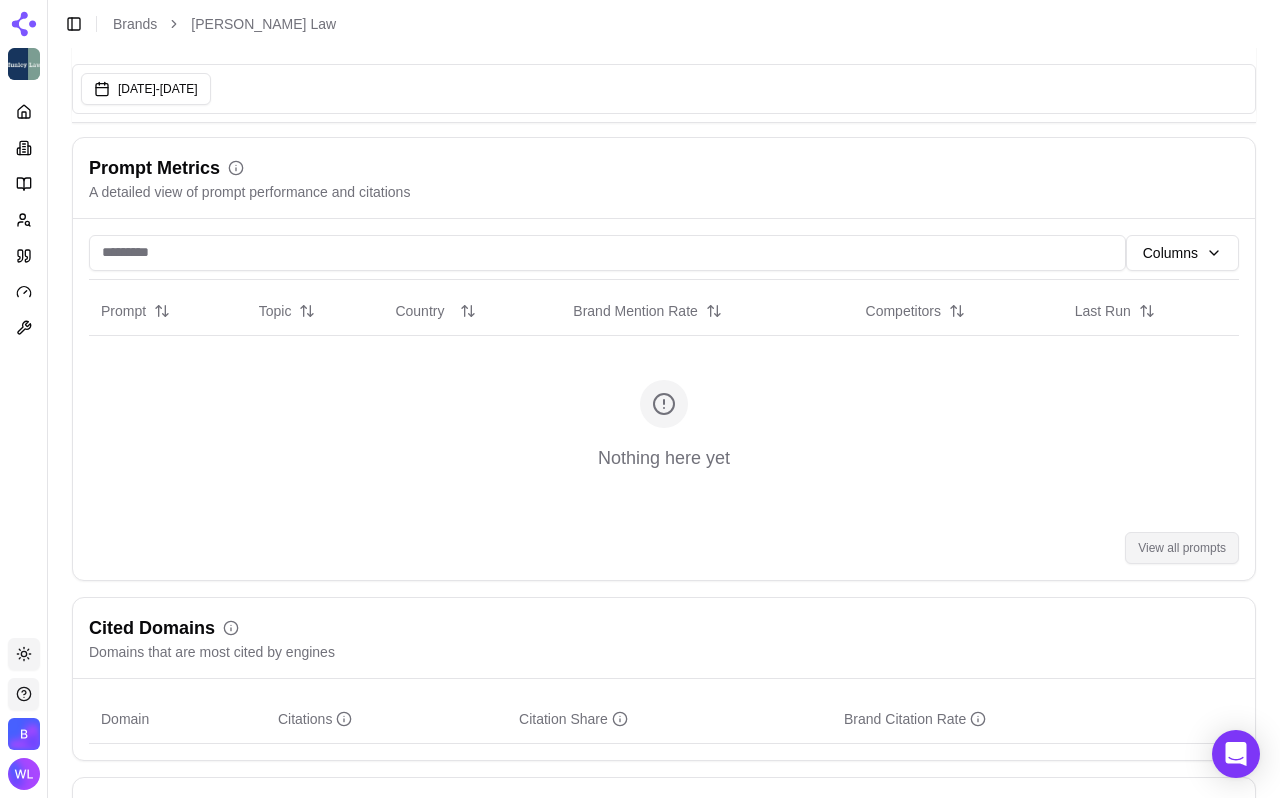 click on "View all prompts" at bounding box center [1182, 548] 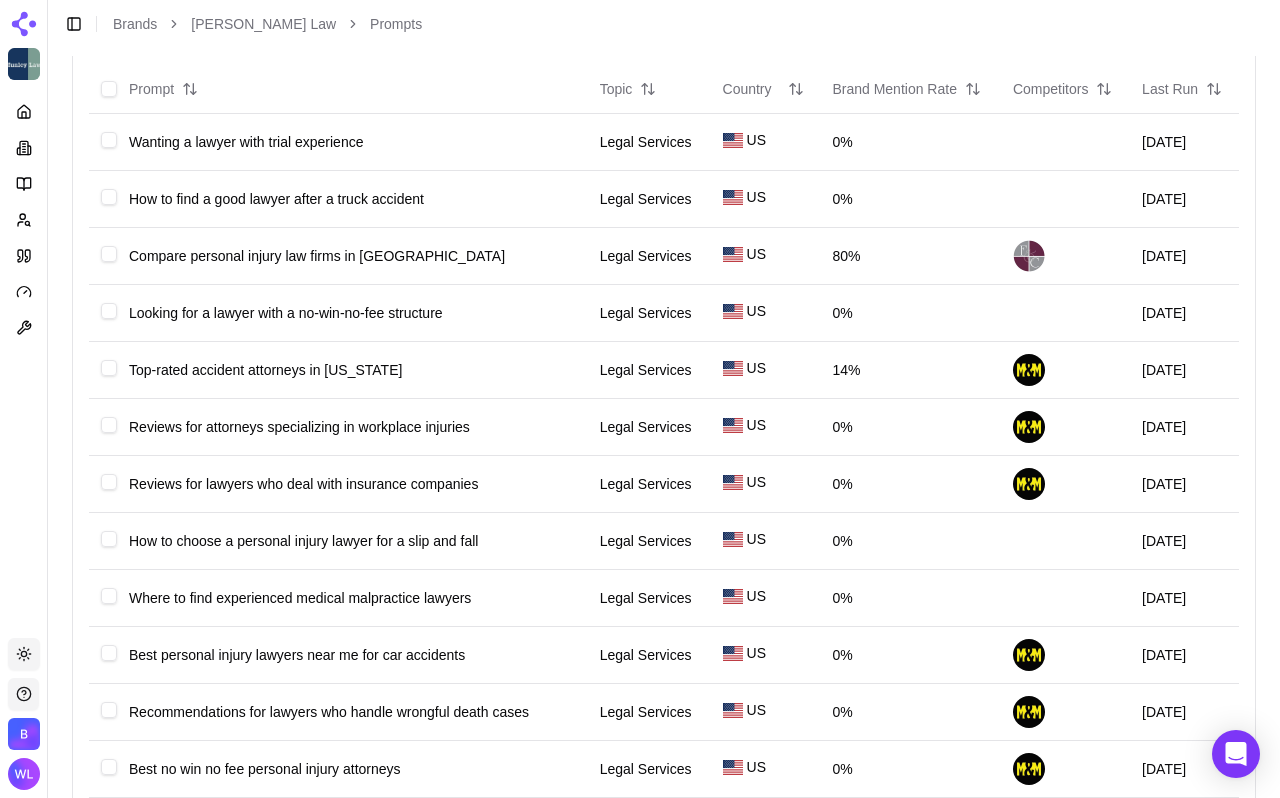 scroll, scrollTop: 0, scrollLeft: 0, axis: both 